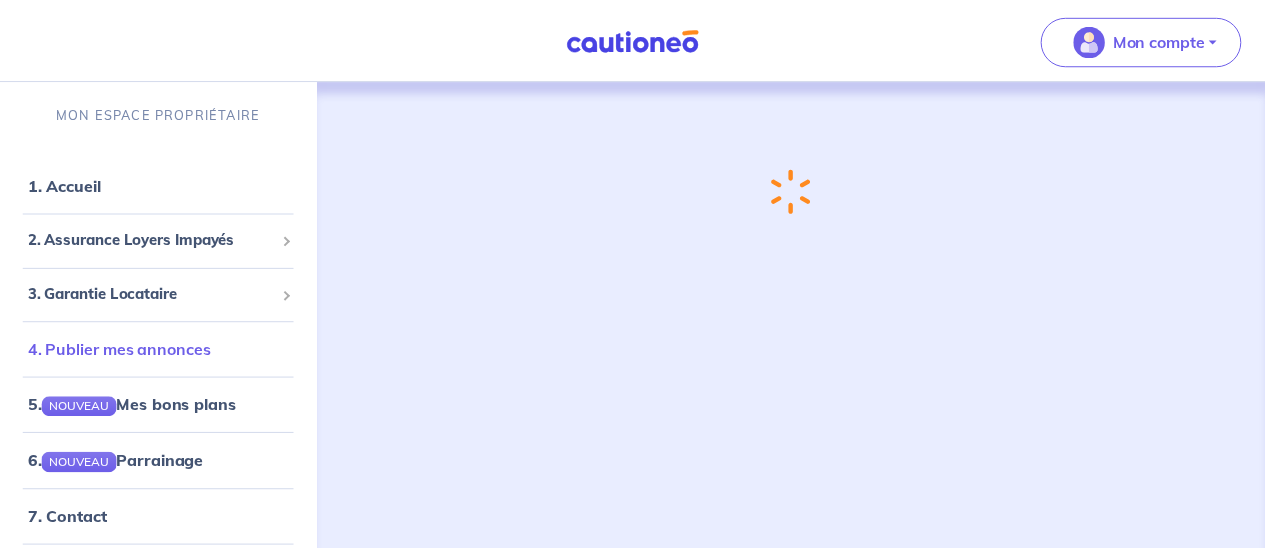 scroll, scrollTop: 0, scrollLeft: 0, axis: both 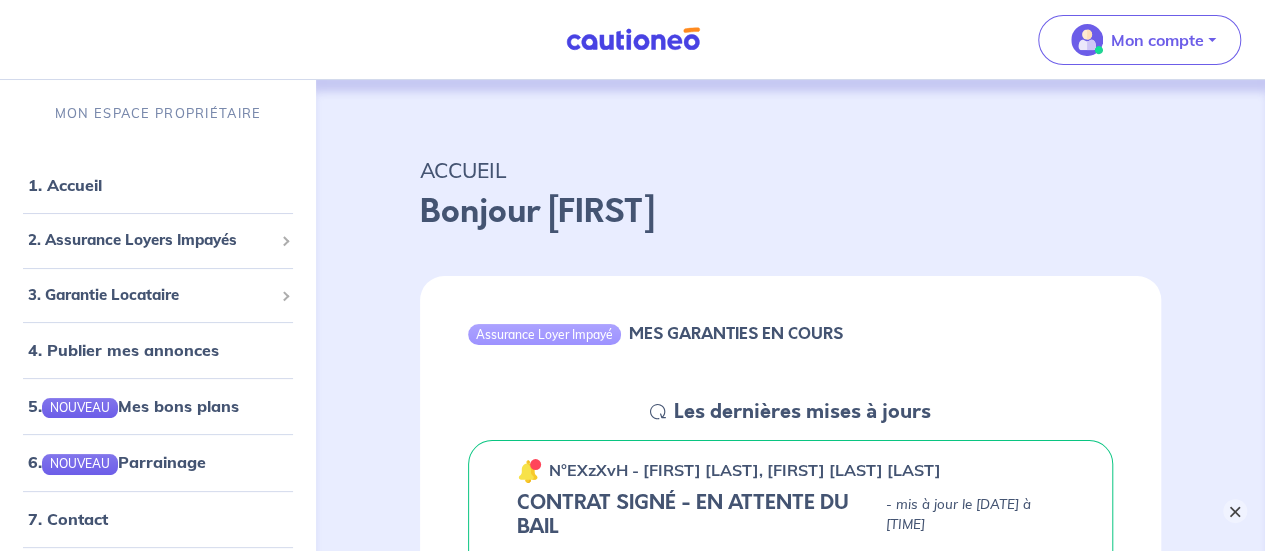 click on "×" at bounding box center [1235, 511] 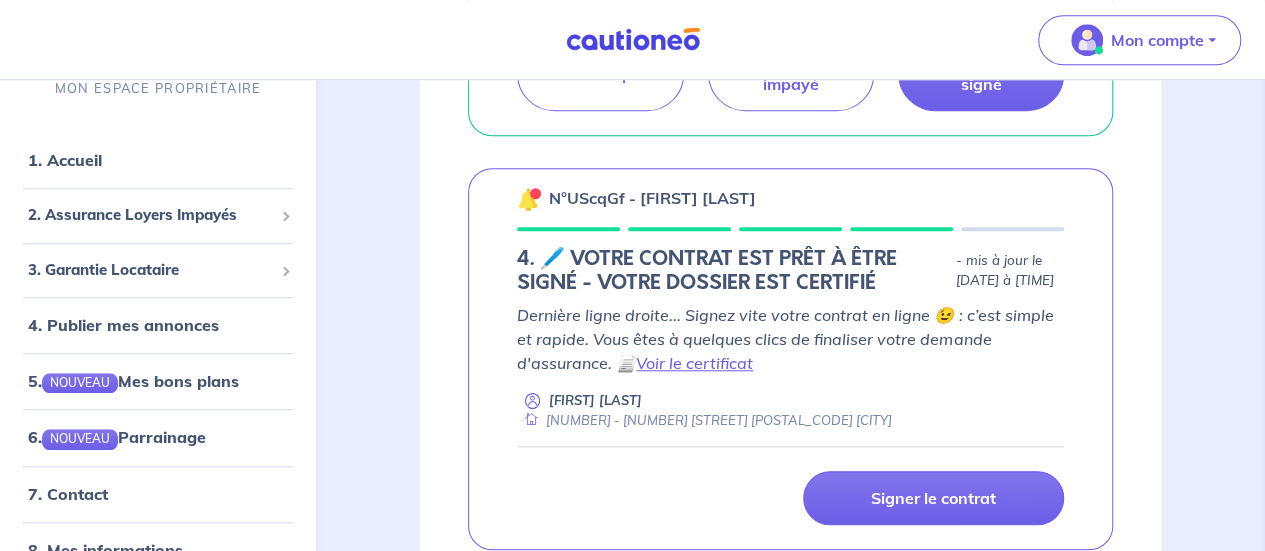 scroll, scrollTop: 800, scrollLeft: 0, axis: vertical 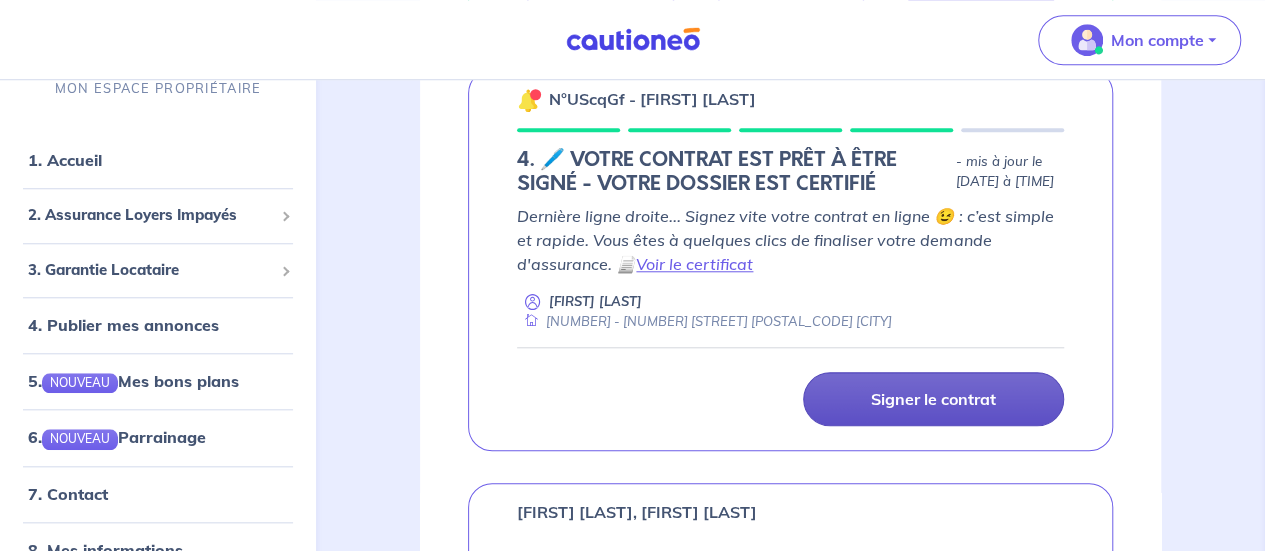 click on "Signer le contrat" at bounding box center [933, 399] 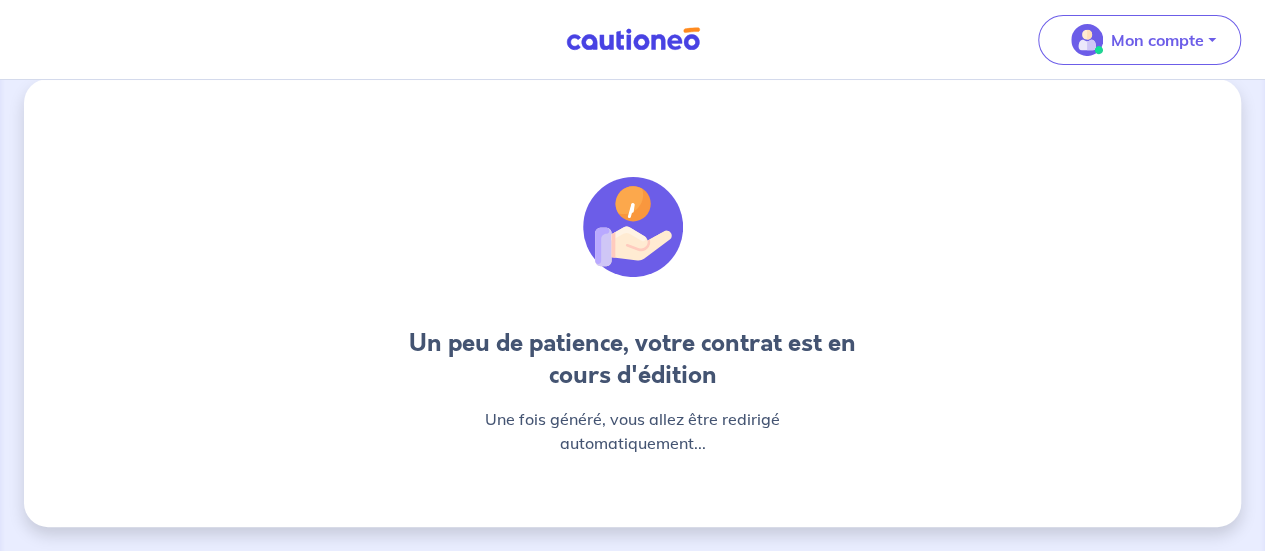 scroll, scrollTop: 0, scrollLeft: 0, axis: both 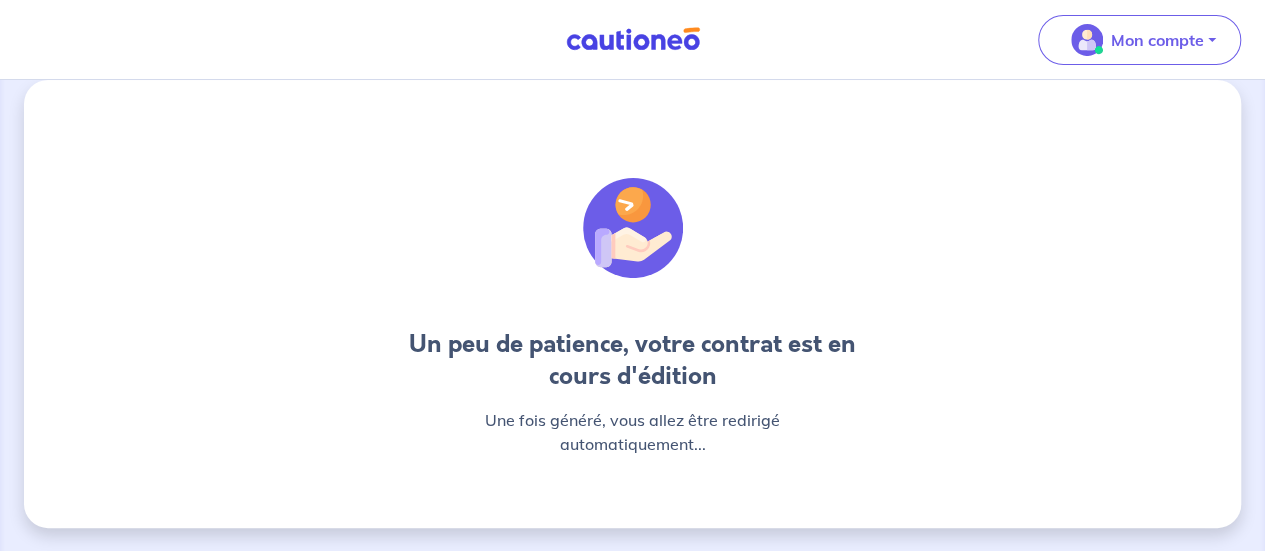 click on "Un peu de patience, votre contrat est en cours d'édition Une fois généré, vous allez être redirigé
automatiquement..." at bounding box center (632, 304) 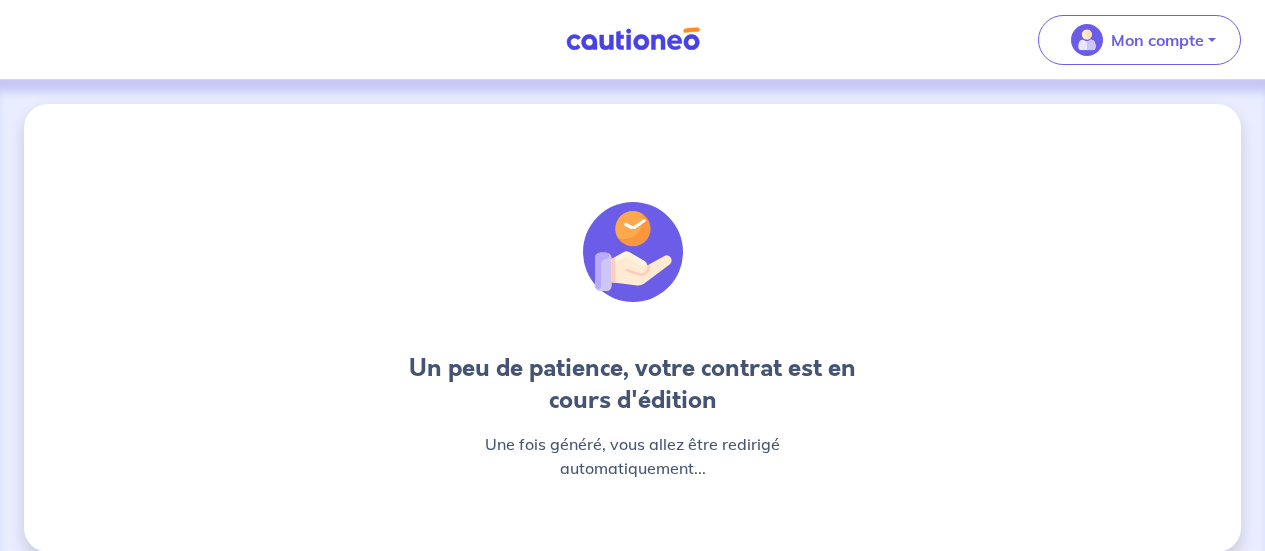 scroll, scrollTop: 0, scrollLeft: 0, axis: both 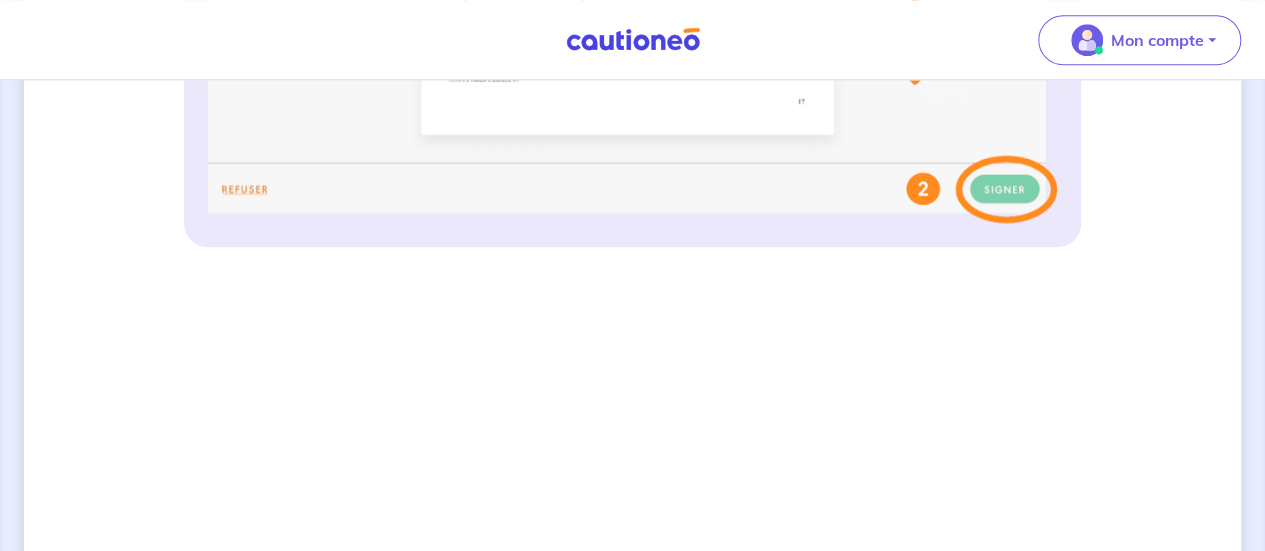 click at bounding box center [632, -147] 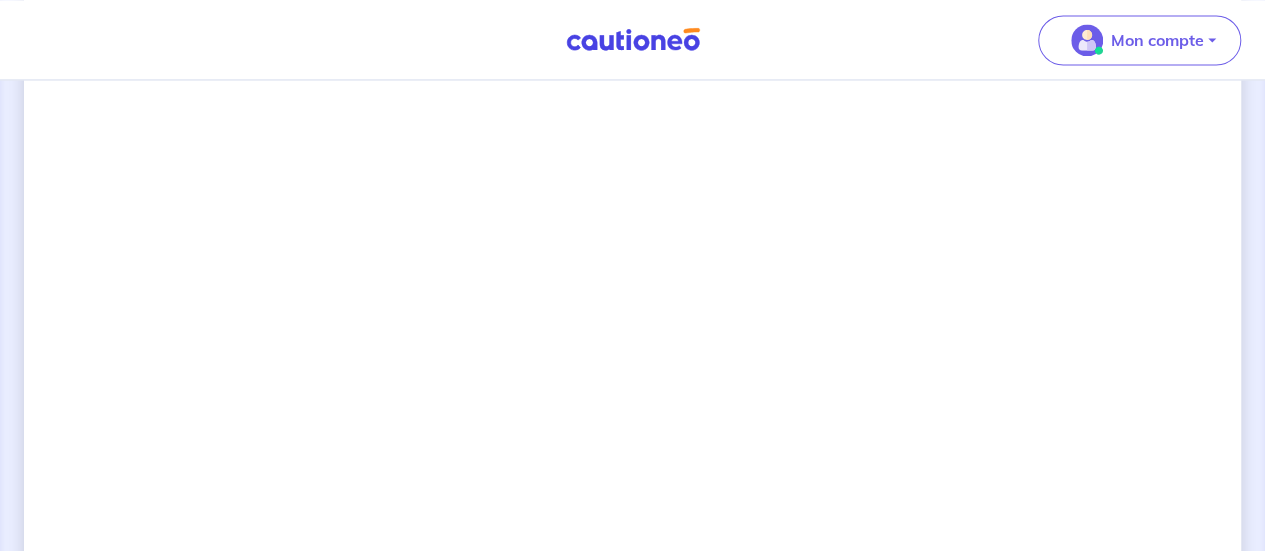 scroll, scrollTop: 1675, scrollLeft: 0, axis: vertical 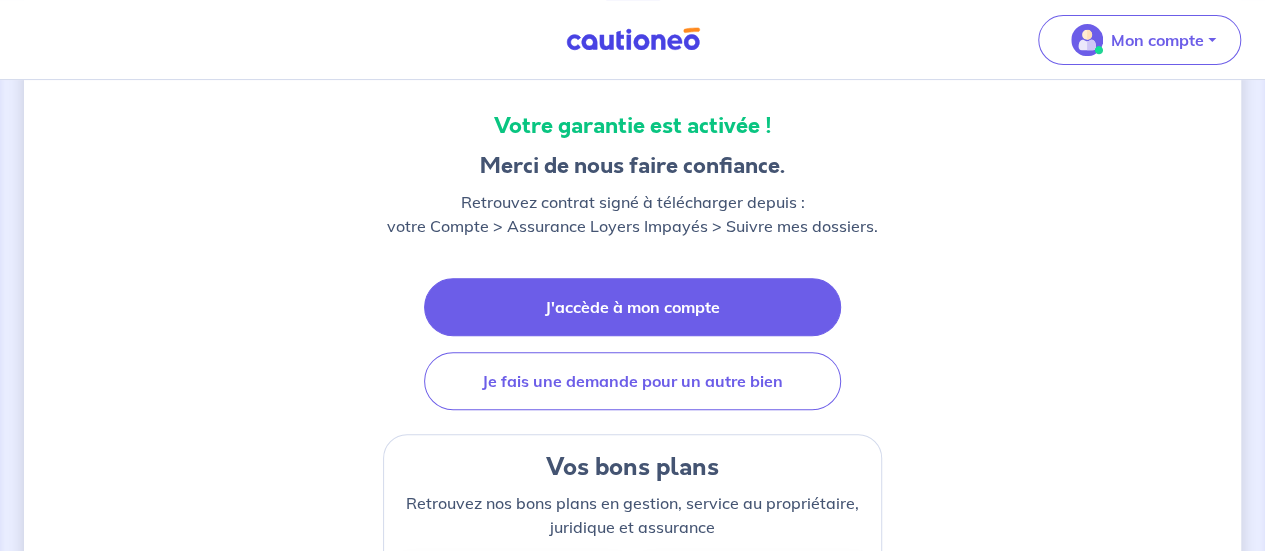 click on "J'accède à mon compte" at bounding box center (632, 307) 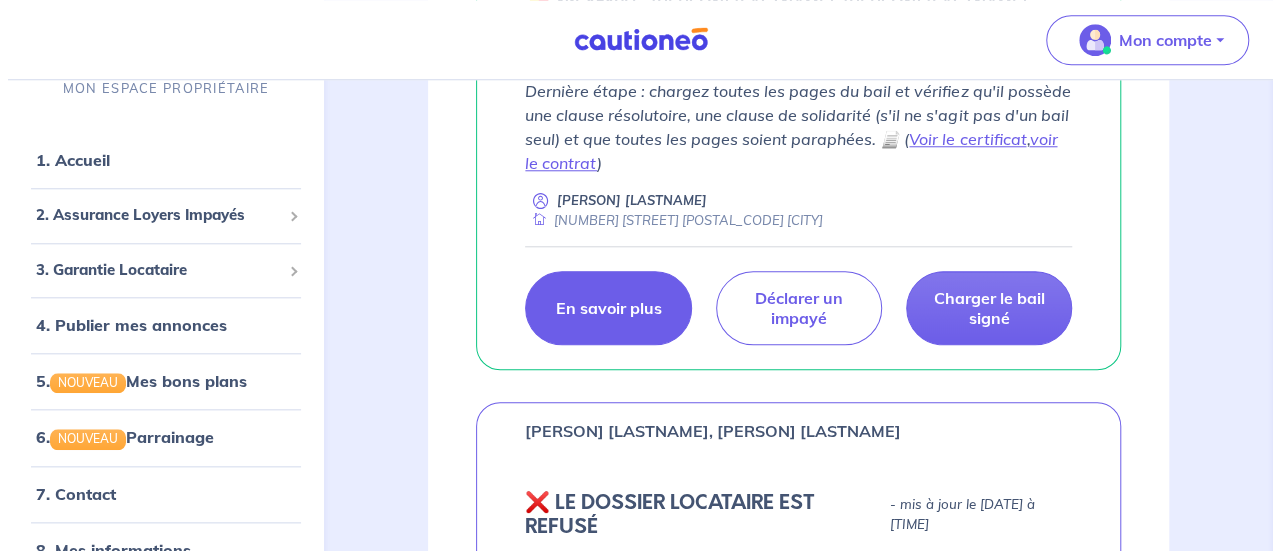 scroll, scrollTop: 900, scrollLeft: 0, axis: vertical 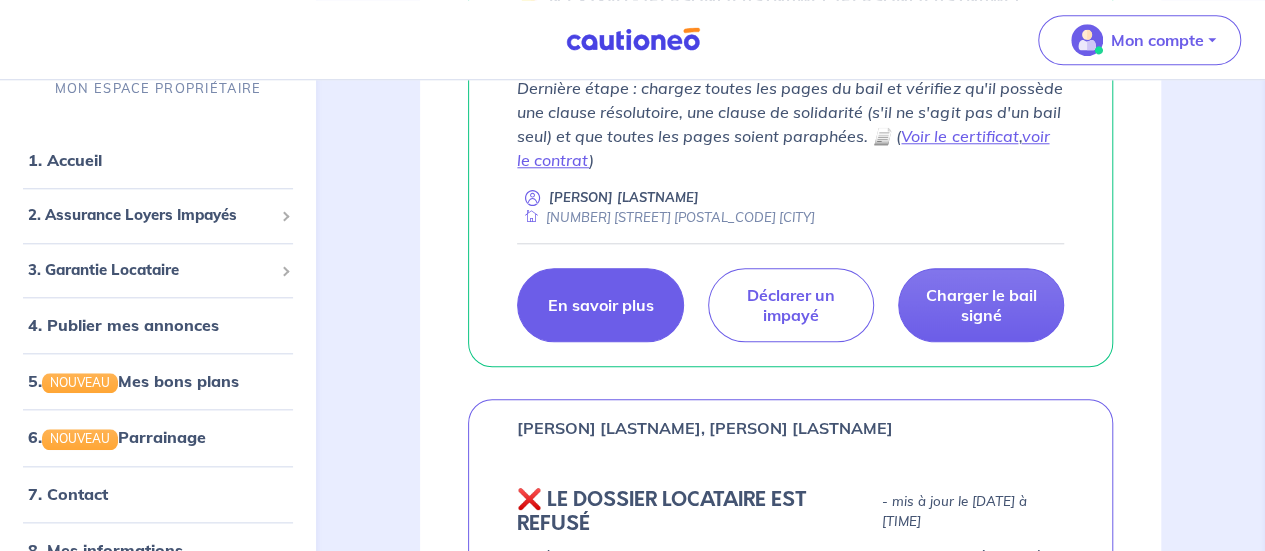 click on "En savoir plus" at bounding box center [600, 305] 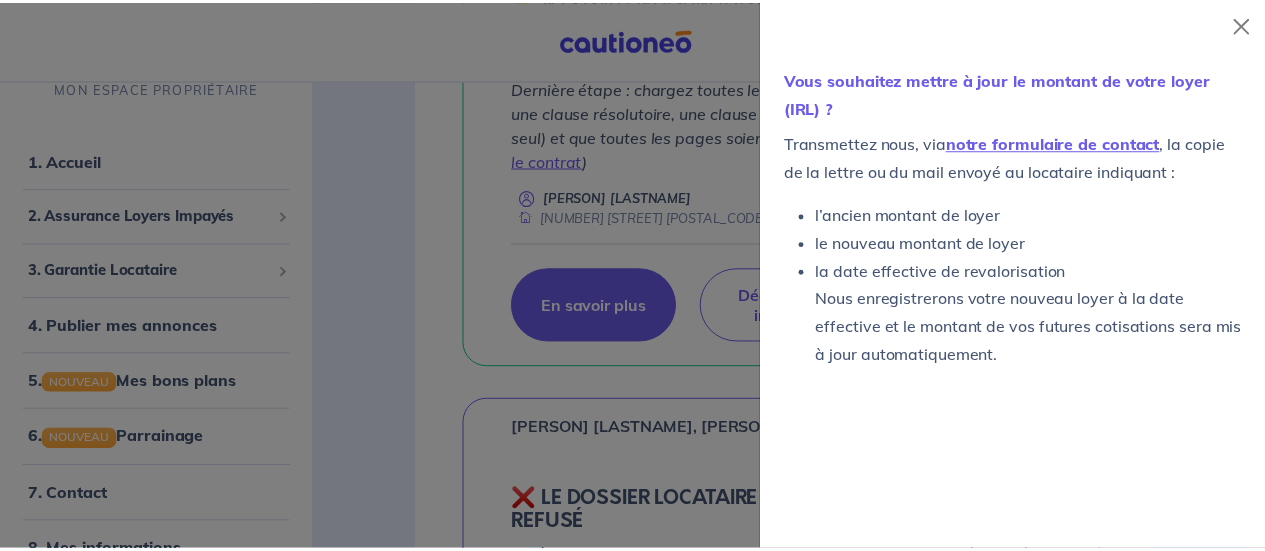 scroll, scrollTop: 1192, scrollLeft: 0, axis: vertical 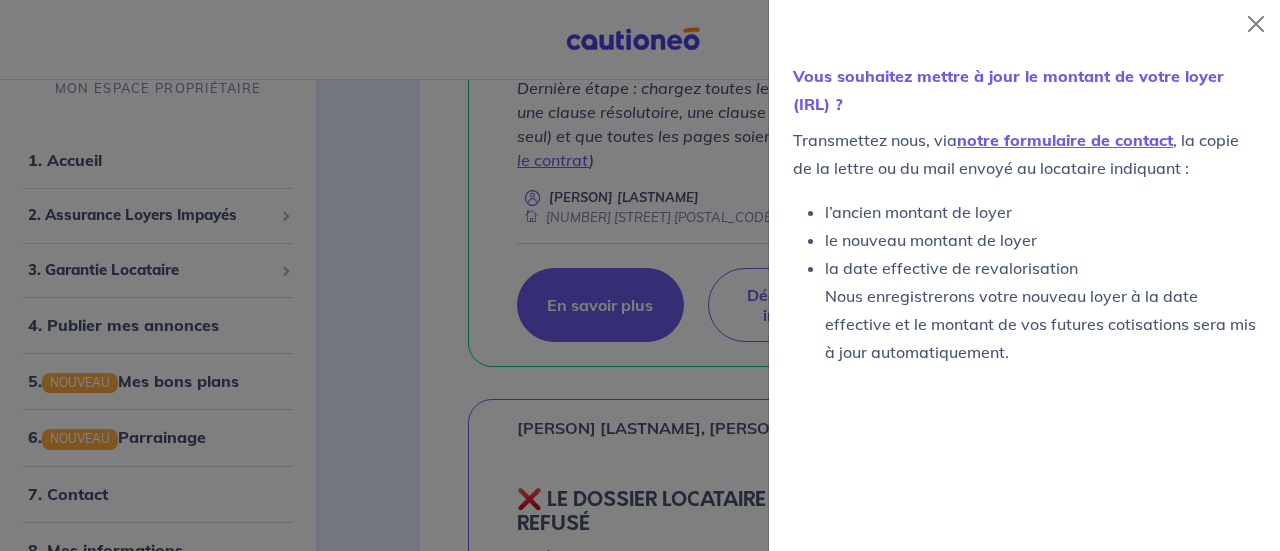 click at bounding box center [640, 275] 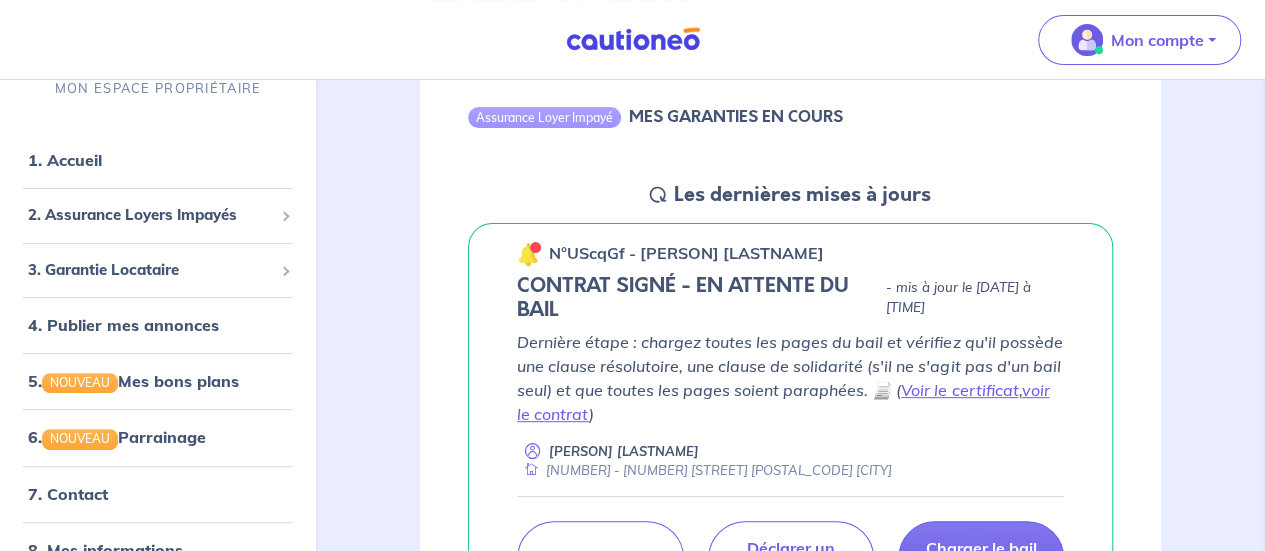 scroll, scrollTop: 200, scrollLeft: 0, axis: vertical 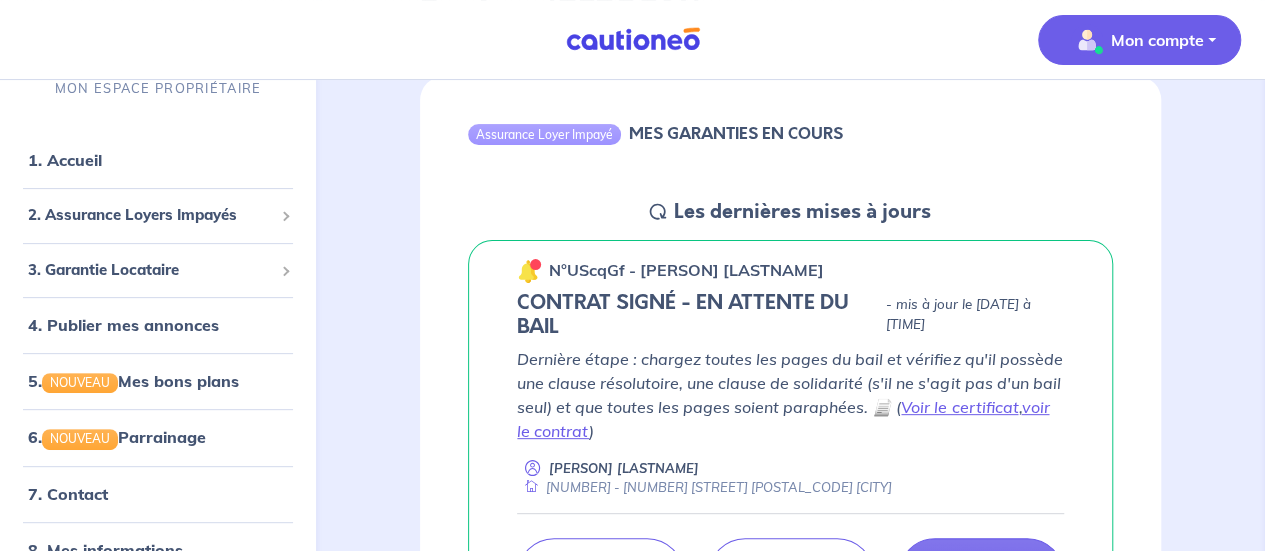 click on "Mon compte" at bounding box center [1157, 40] 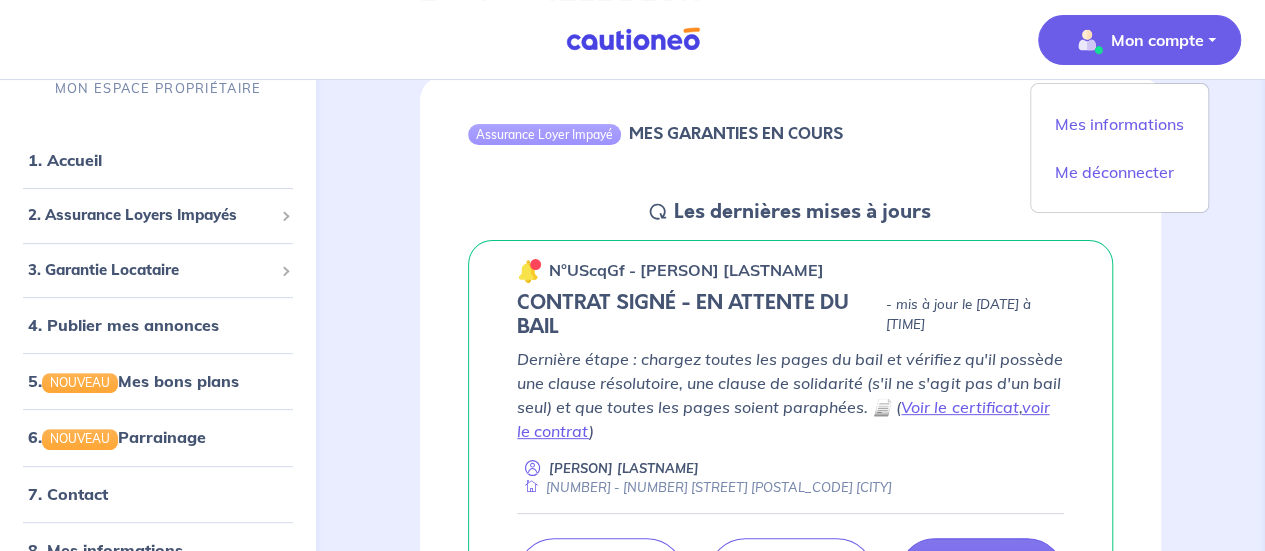 click on "Mon compte" at bounding box center [1157, 40] 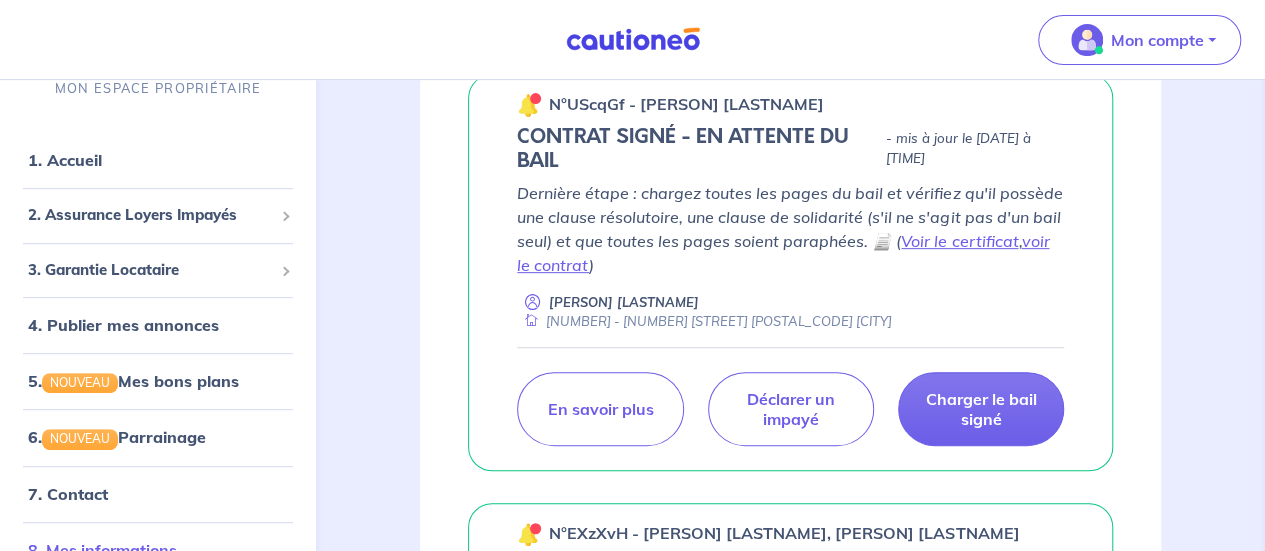 scroll, scrollTop: 400, scrollLeft: 0, axis: vertical 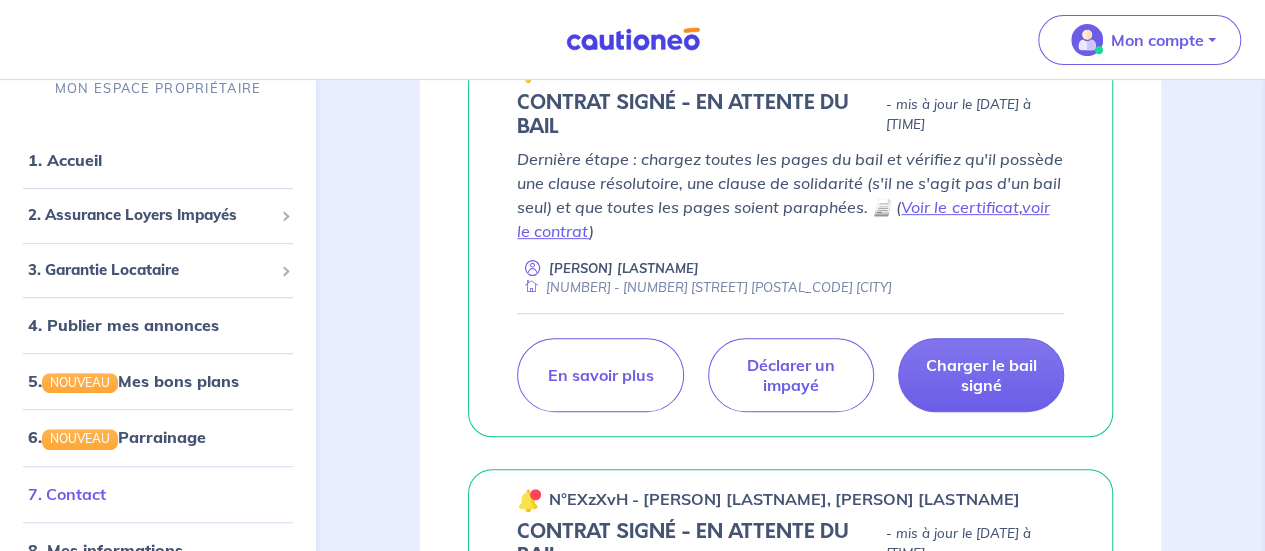 click on "7. Contact" at bounding box center [67, 494] 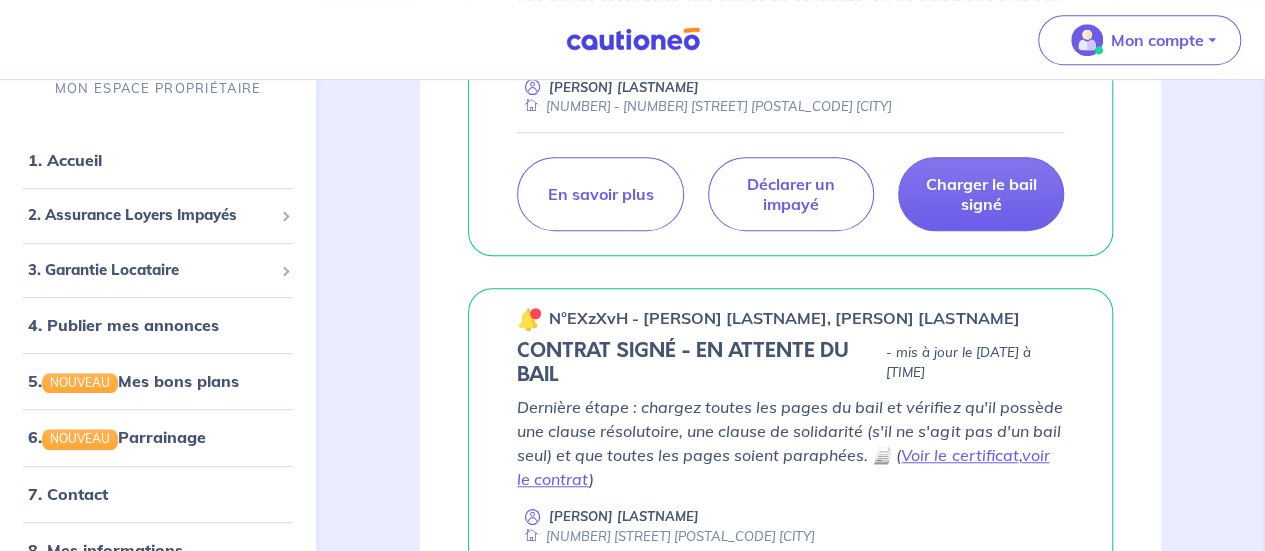 scroll, scrollTop: 600, scrollLeft: 0, axis: vertical 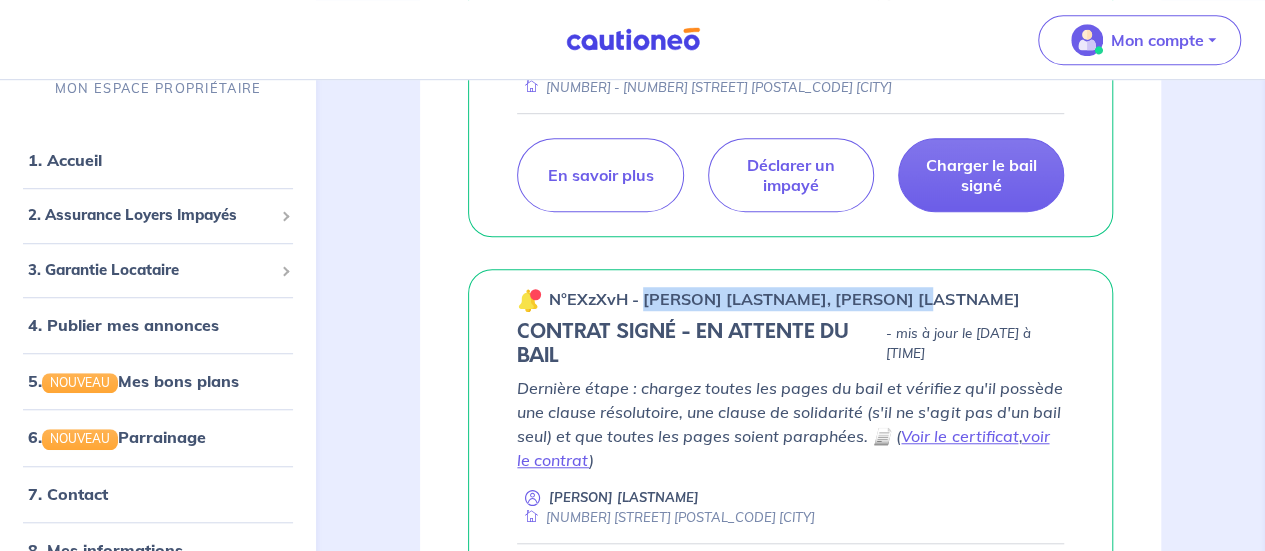 drag, startPoint x: 643, startPoint y: 290, endPoint x: 958, endPoint y: 291, distance: 315.0016 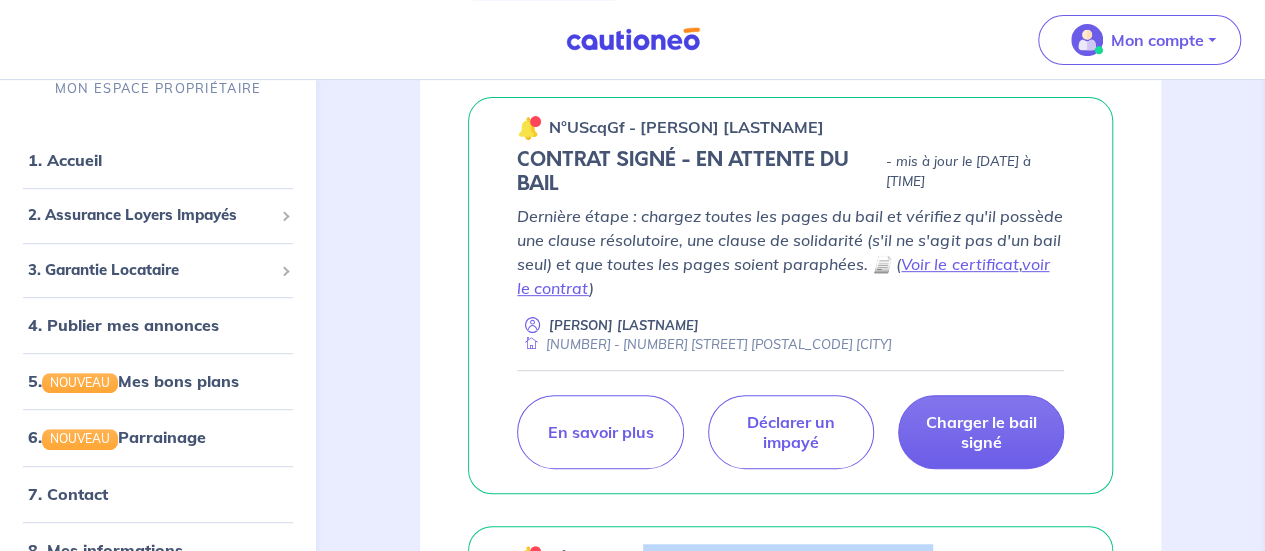scroll, scrollTop: 300, scrollLeft: 0, axis: vertical 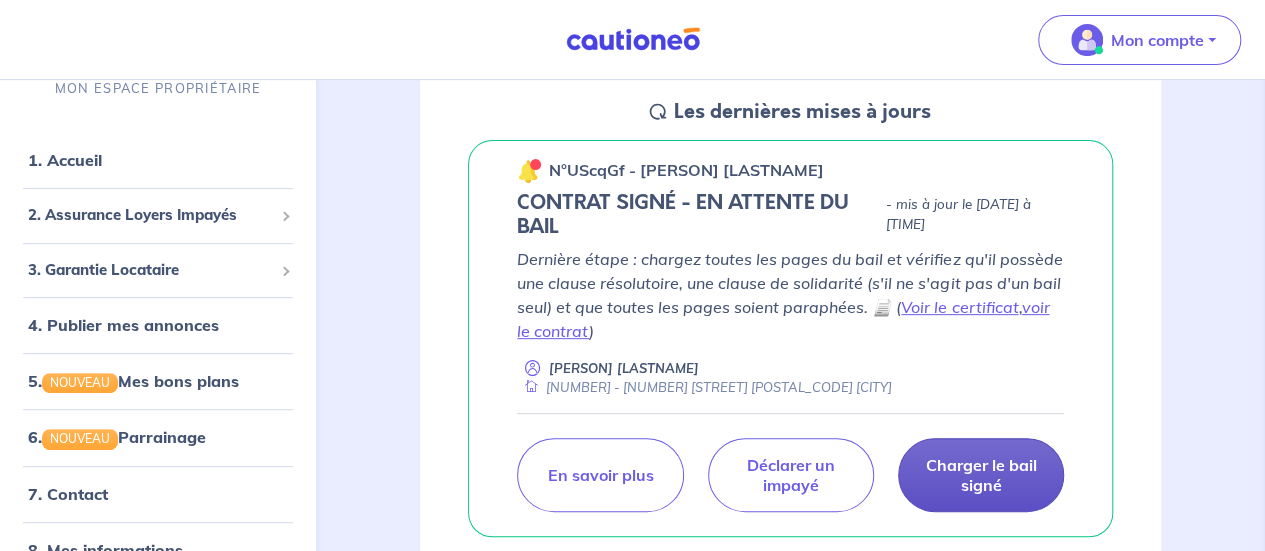 click on "Charger le bail signé" at bounding box center [981, 475] 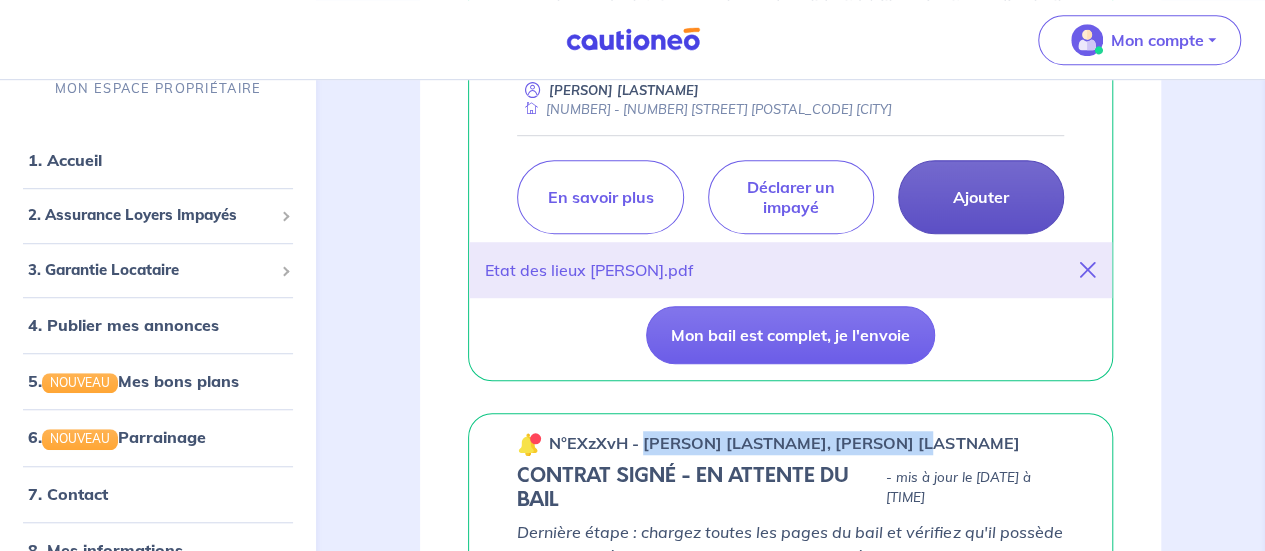 scroll, scrollTop: 600, scrollLeft: 0, axis: vertical 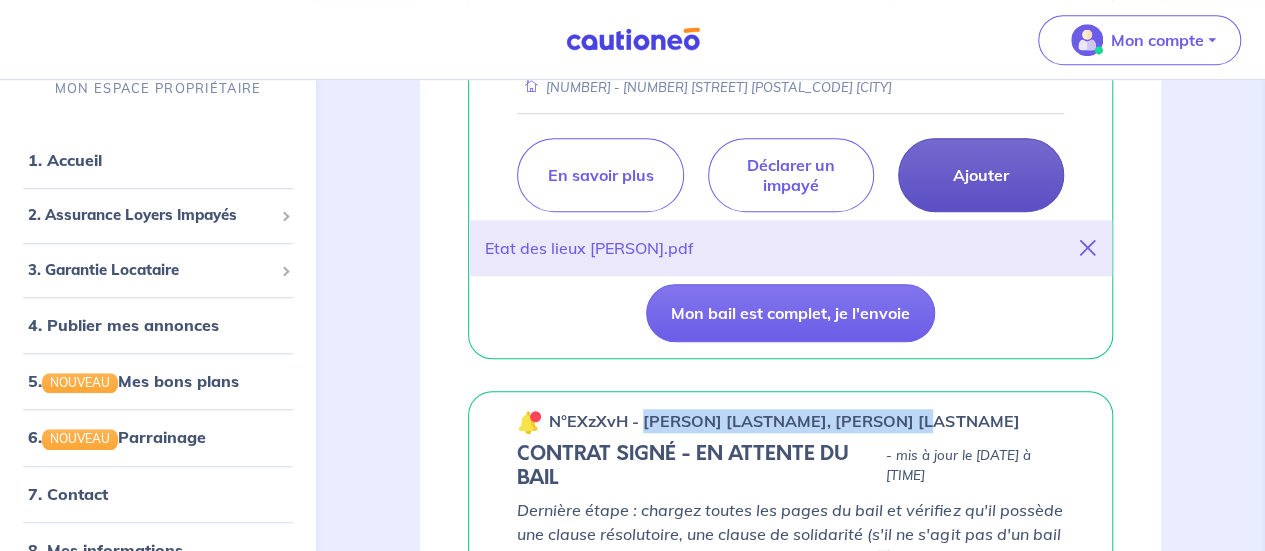 click on "Ajouter" at bounding box center (981, 175) 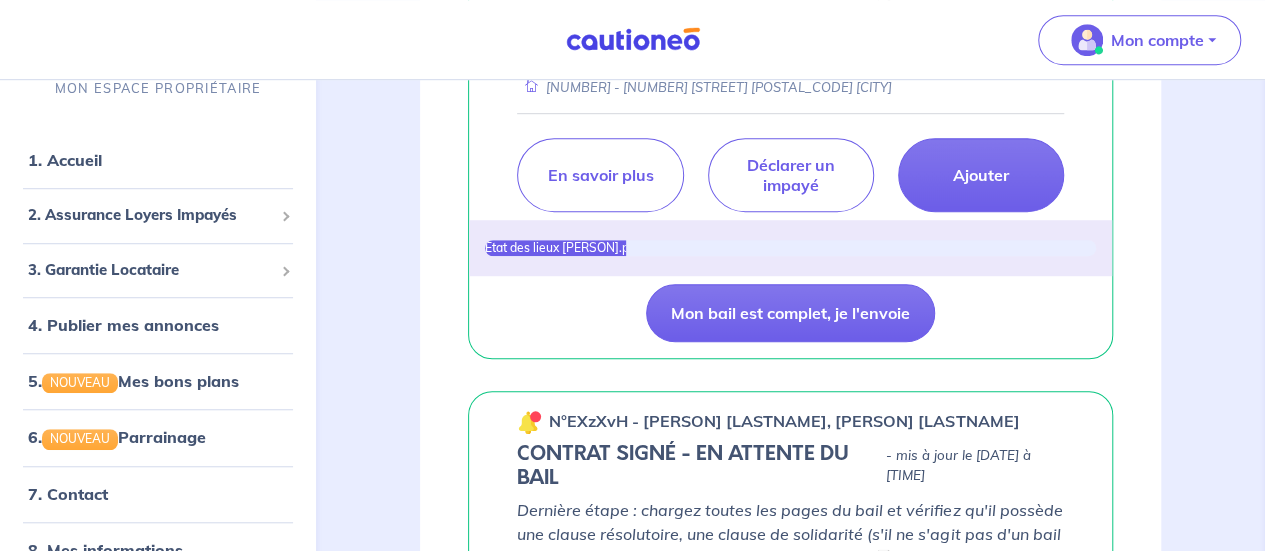 click on "Assurance Loyer Impayé MES GARANTIES EN COURS Les dernières mises à jours n°UScqGf - [PERSON] [LASTNAME] CONTRAT SIGNÉ - EN ATTENTE DU BAIL - mis à jour le [DATE] à [TIME] Dernière étape : chargez toutes les pages du bail et vérifiez qu'il possède une clause résolutoire, une clause de solidarité (s'il ne s'agit pas d'un bail seul) et que toutes les pages soient paraphées. 📄 ( Voir le certificat ,  voir le contrat ) [PERSON] [LASTNAME] [NUMBER] - [NUMBER] [STREET] [POSTAL_CODE] [CITY] Ajouter Déclarer un impayé En savoir plus Etat des lieux [PERSON].pdf - 23 % Etat des lieux [PERSON].pdf Mon bail est complet, je l'envoie n°EXzXvH - [PERSON] [LASTNAME], [PERSON] [LASTNAME] CONTRAT SIGNÉ - EN ATTENTE DU BAIL - mis à jour le [DATE] à [TIME] Dernière étape : chargez toutes les pages du bail et vérifiez qu'il possède une clause résolutoire, une clause de solidarité (s'il ne s'agit pas d'un bail seul) et que toutes les pages soient paraphées. 📄 ( Voir le certificat ,  voir le contrat ) [PERSON] [LASTNAME]" at bounding box center [790, 511] 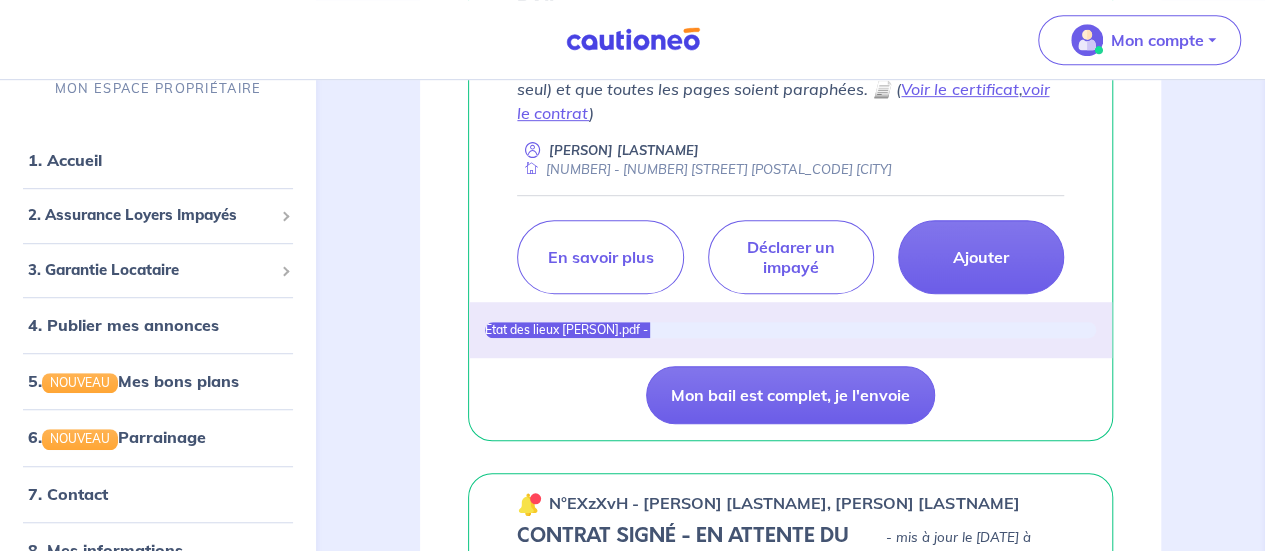 scroll, scrollTop: 500, scrollLeft: 0, axis: vertical 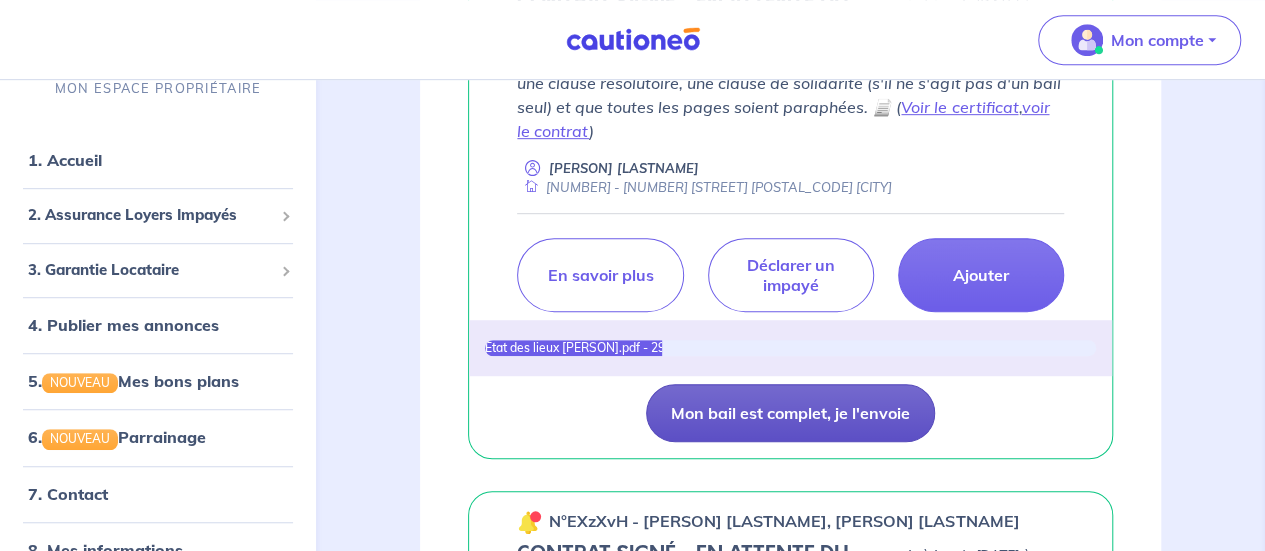 click on "Mon bail est complet, je l'envoie" at bounding box center [790, 413] 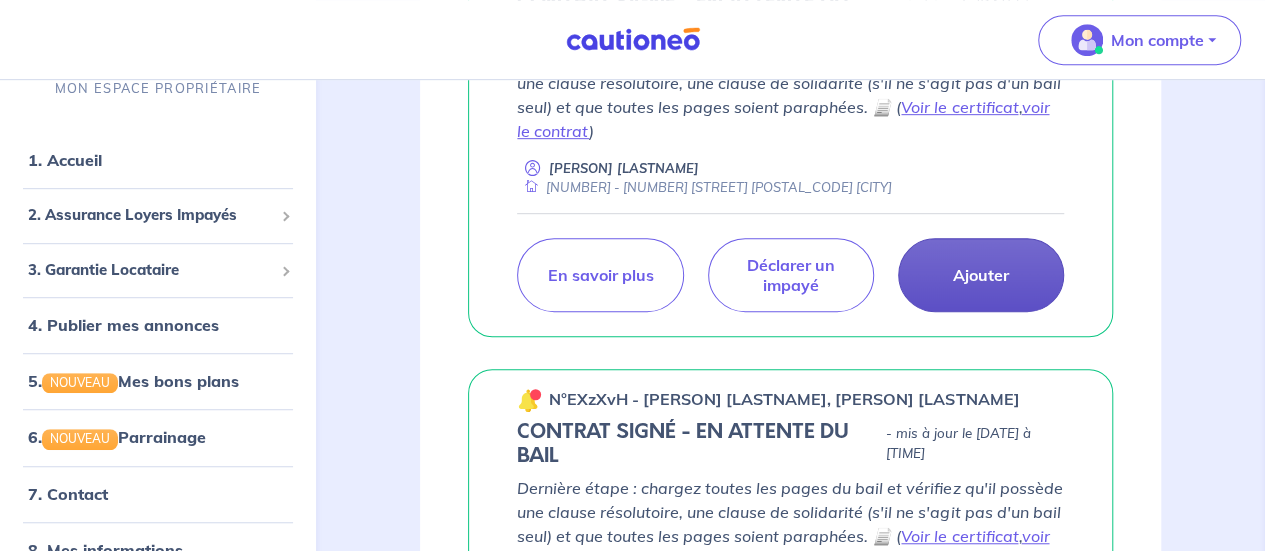 click on "Ajouter" at bounding box center (981, 275) 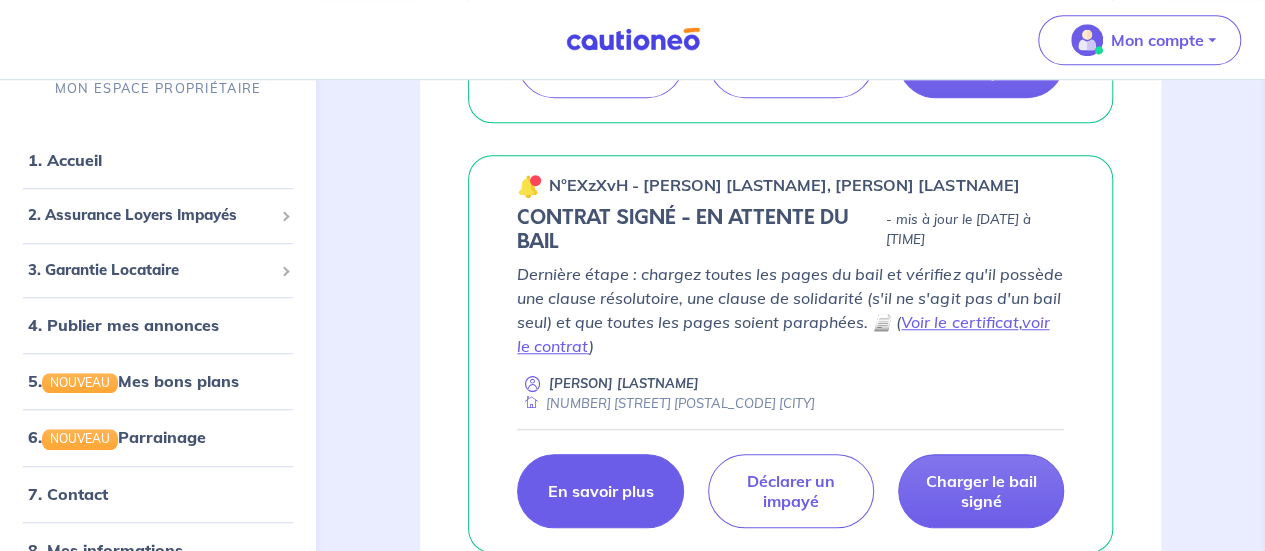 scroll, scrollTop: 600, scrollLeft: 0, axis: vertical 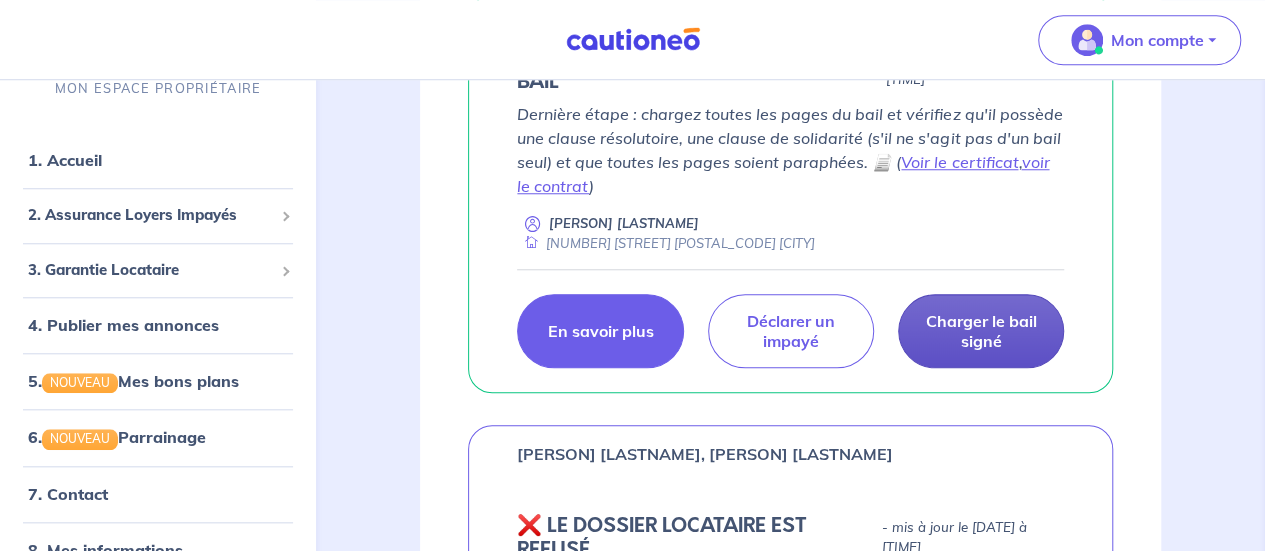 click on "Charger le bail signé" at bounding box center (981, 331) 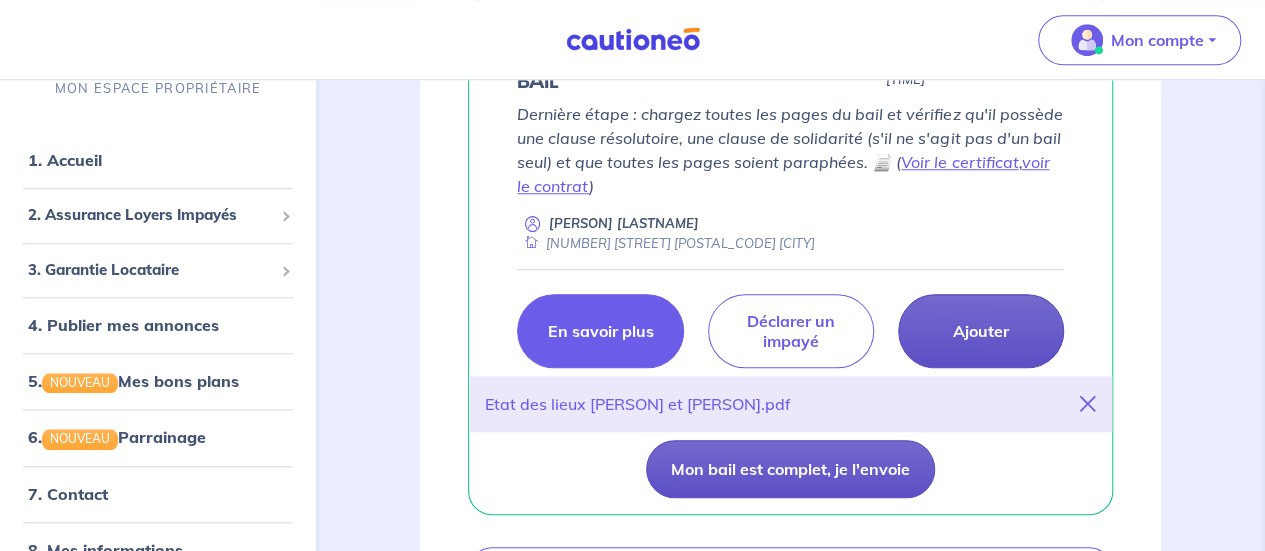 click on "Mon bail est complet, je l'envoie" at bounding box center (790, 469) 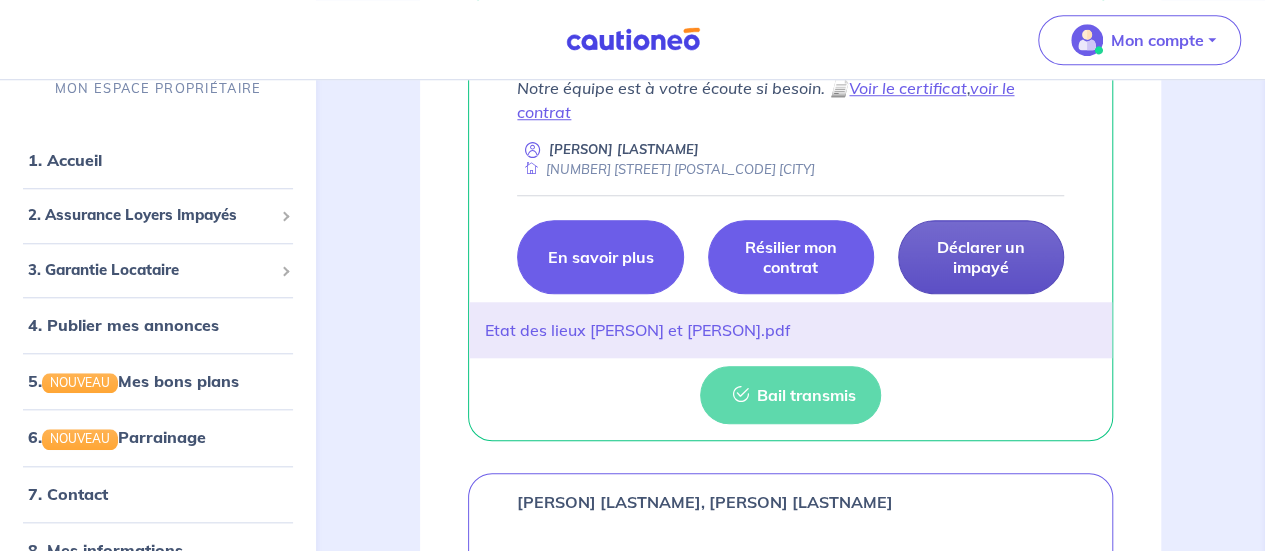 click on "Résilier mon contrat" at bounding box center (791, 257) 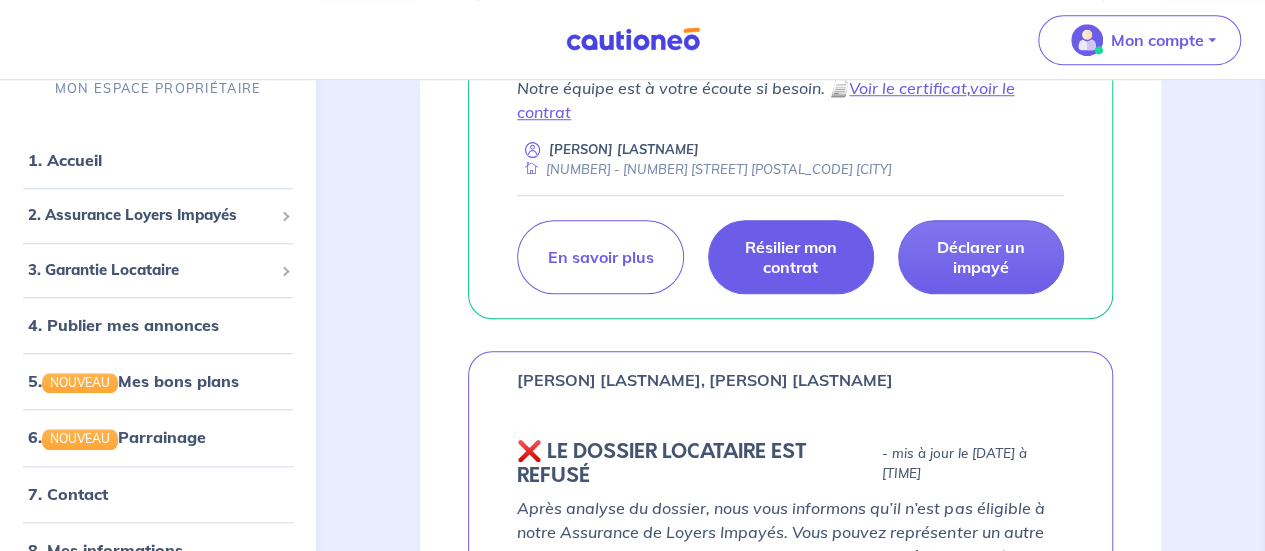 click on "Résilier mon contrat" at bounding box center [791, 257] 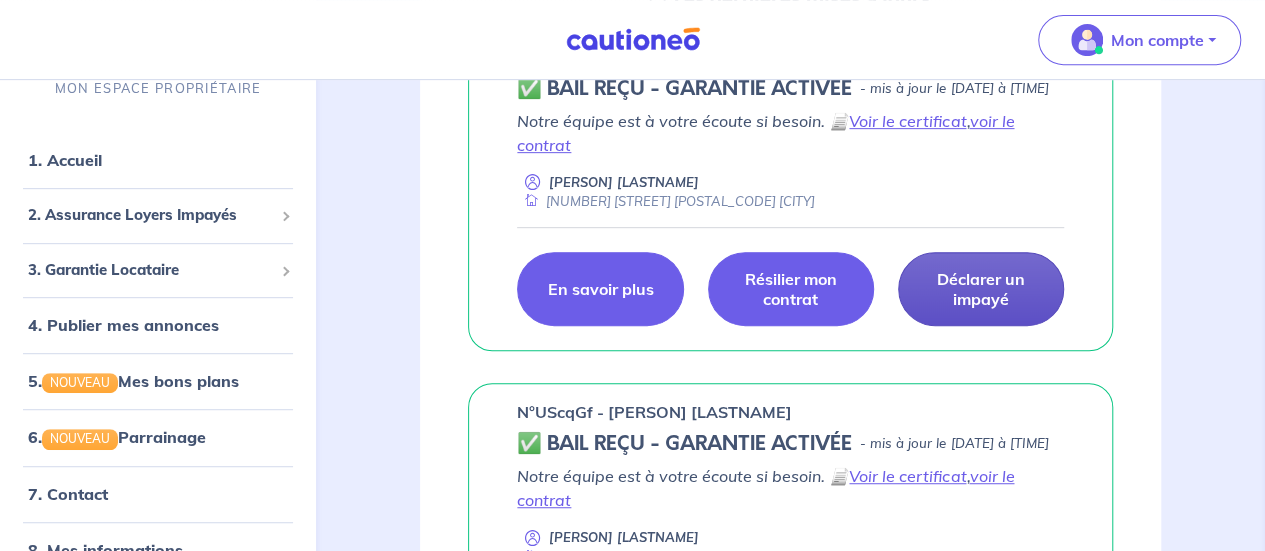 scroll, scrollTop: 500, scrollLeft: 0, axis: vertical 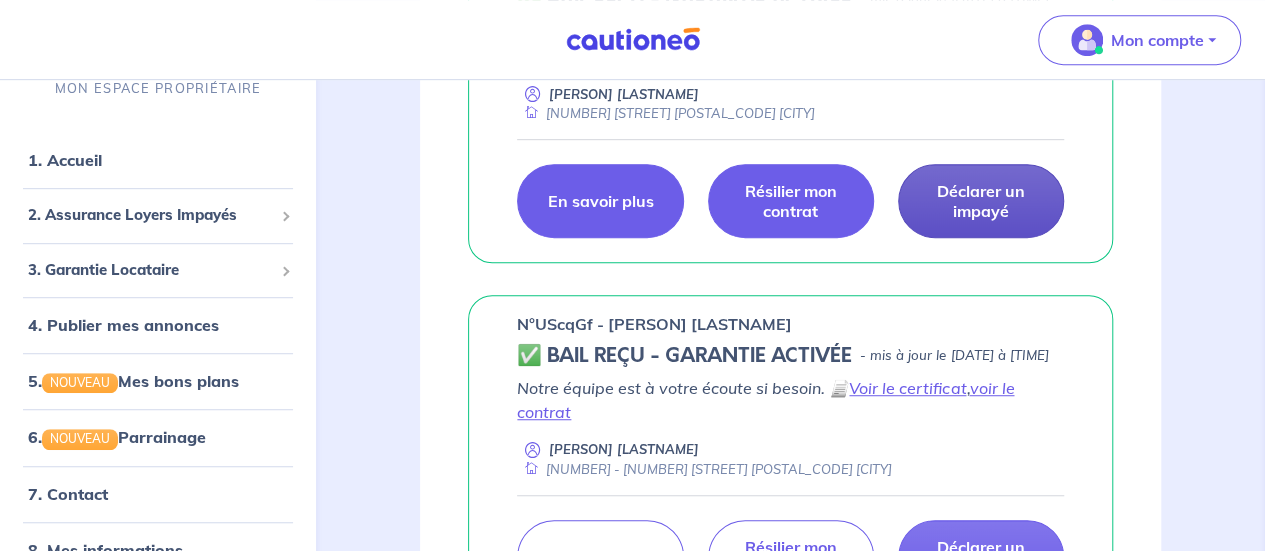 click on "Résilier mon contrat" at bounding box center (791, 201) 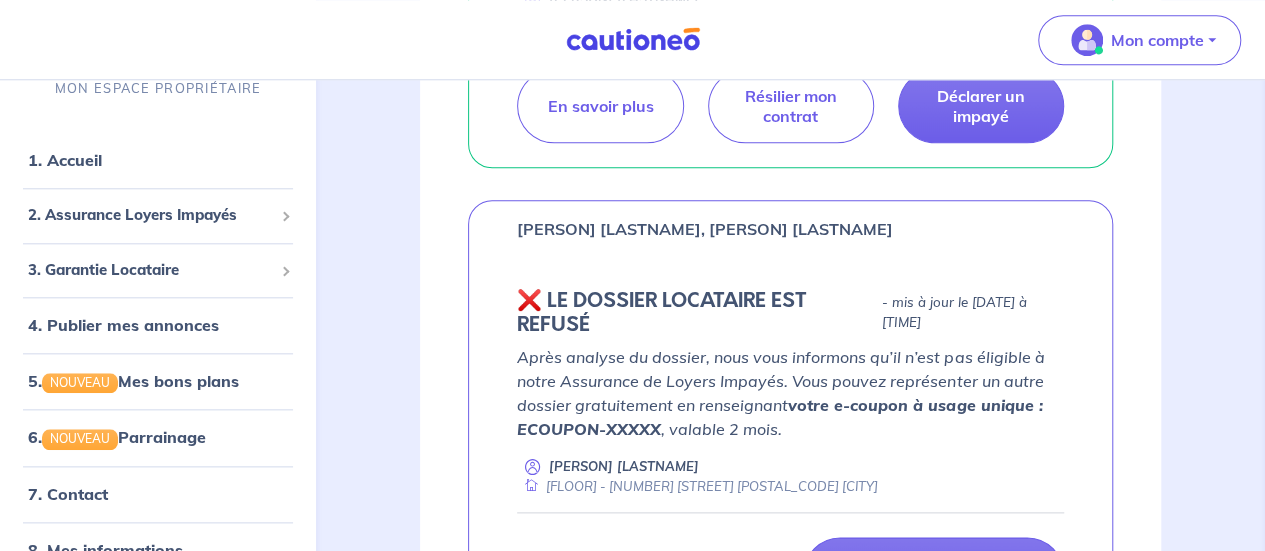 scroll, scrollTop: 900, scrollLeft: 0, axis: vertical 